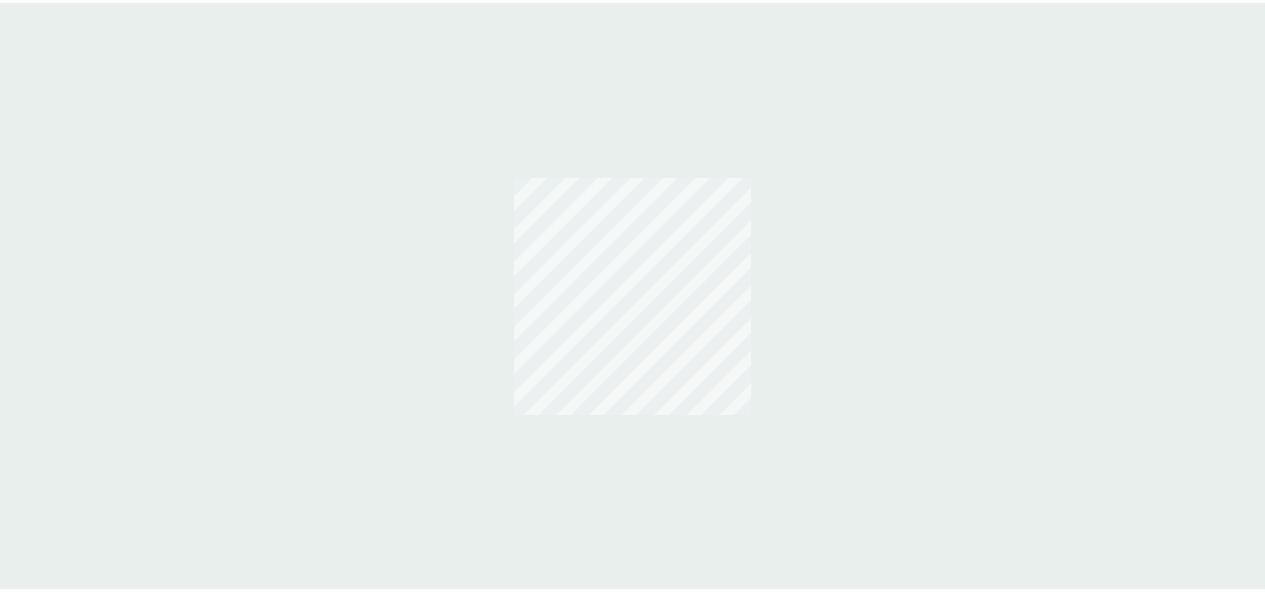 scroll, scrollTop: 0, scrollLeft: 0, axis: both 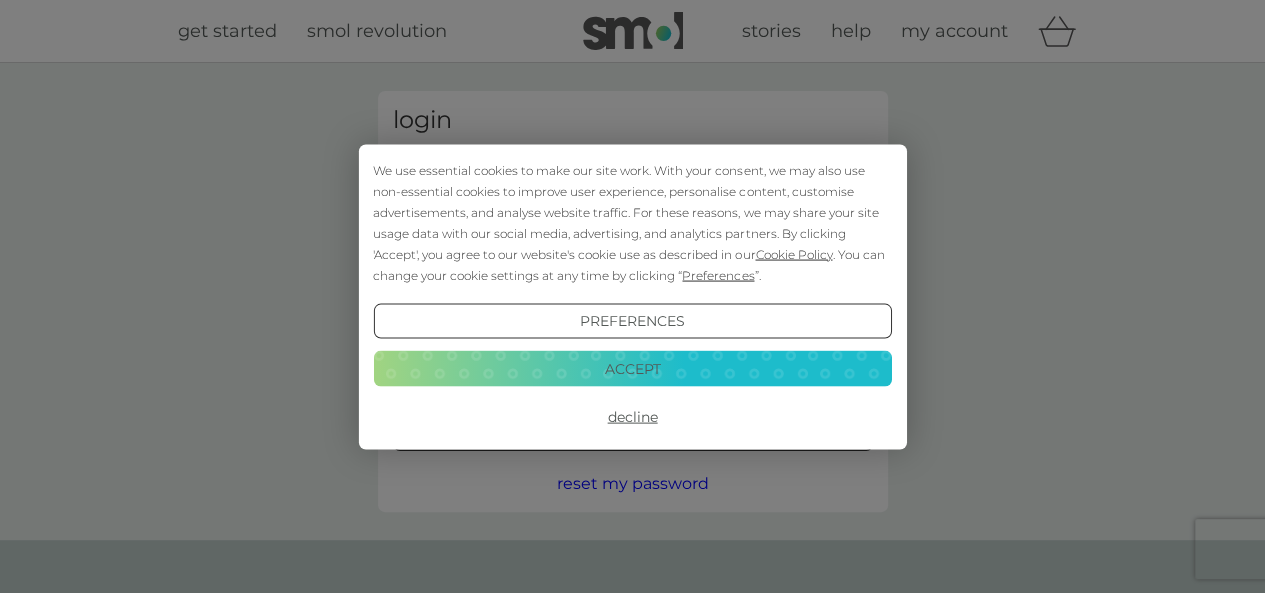 type on "[EMAIL]" 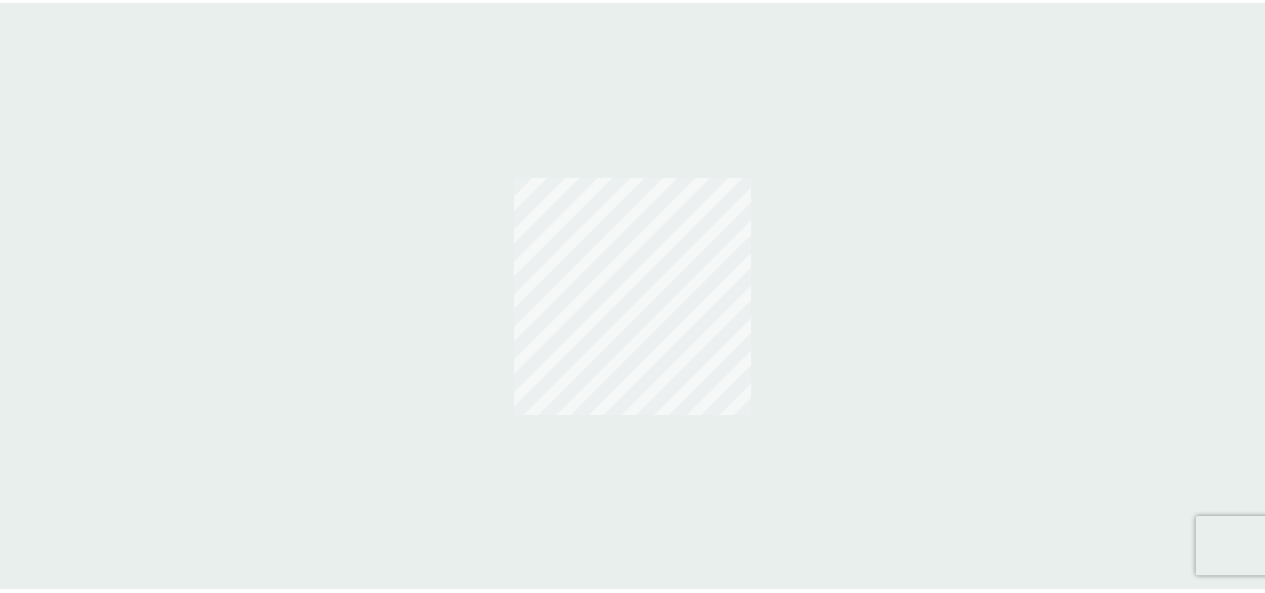 scroll, scrollTop: 0, scrollLeft: 0, axis: both 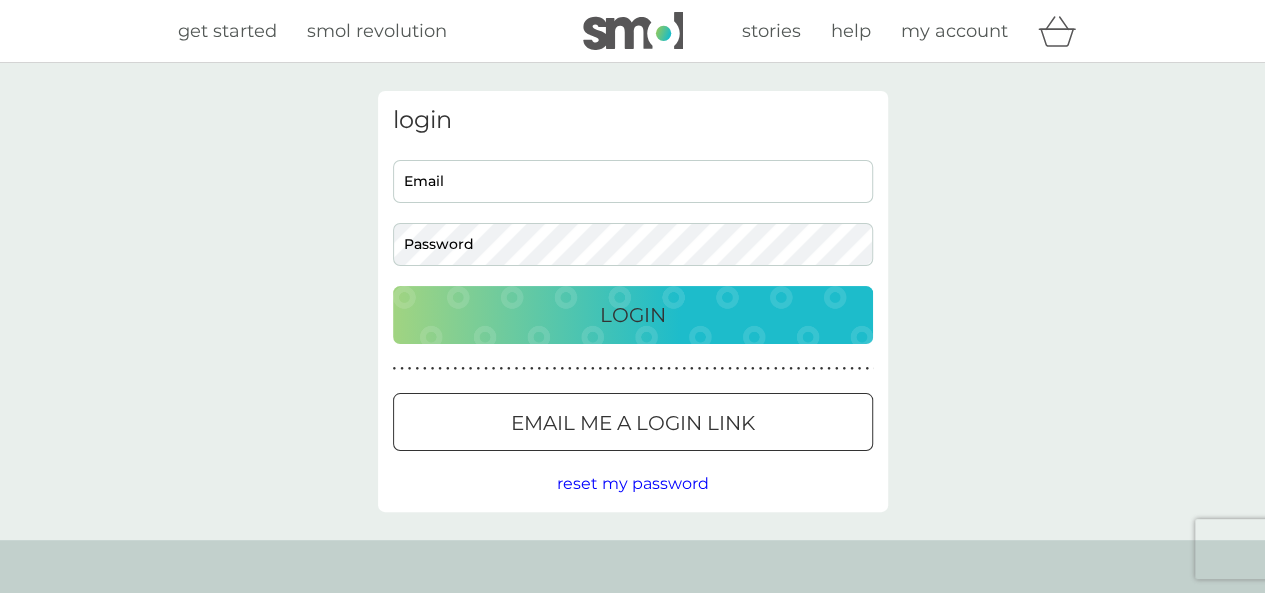 type on "[EMAIL]" 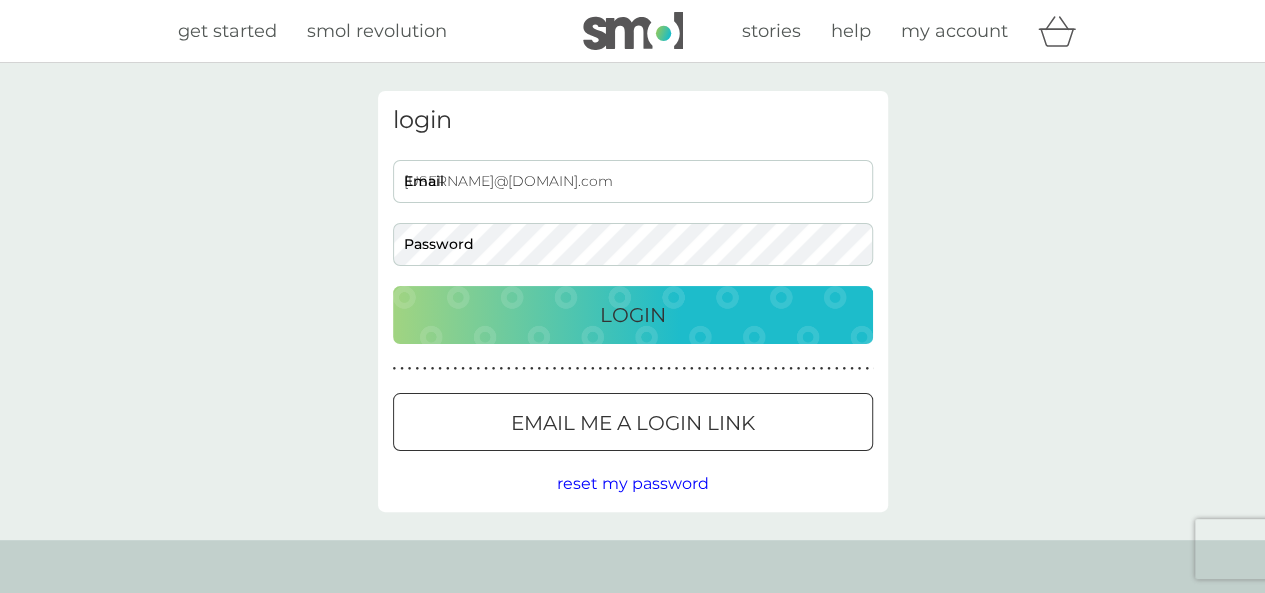 click on "Login" at bounding box center (633, 315) 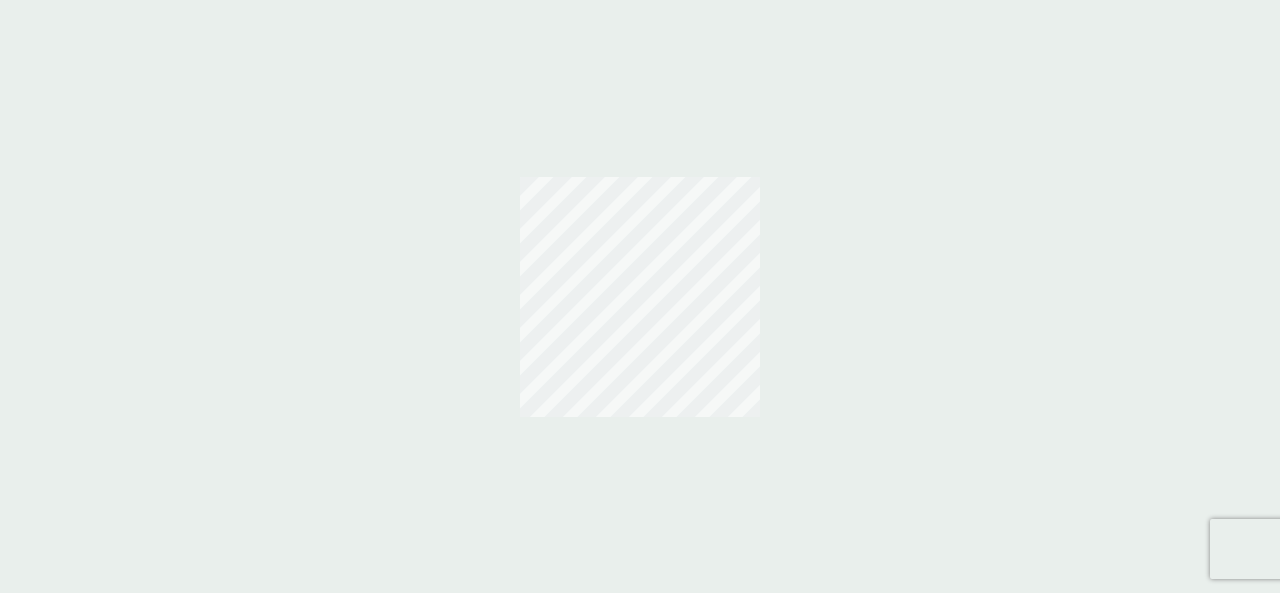 scroll, scrollTop: 0, scrollLeft: 0, axis: both 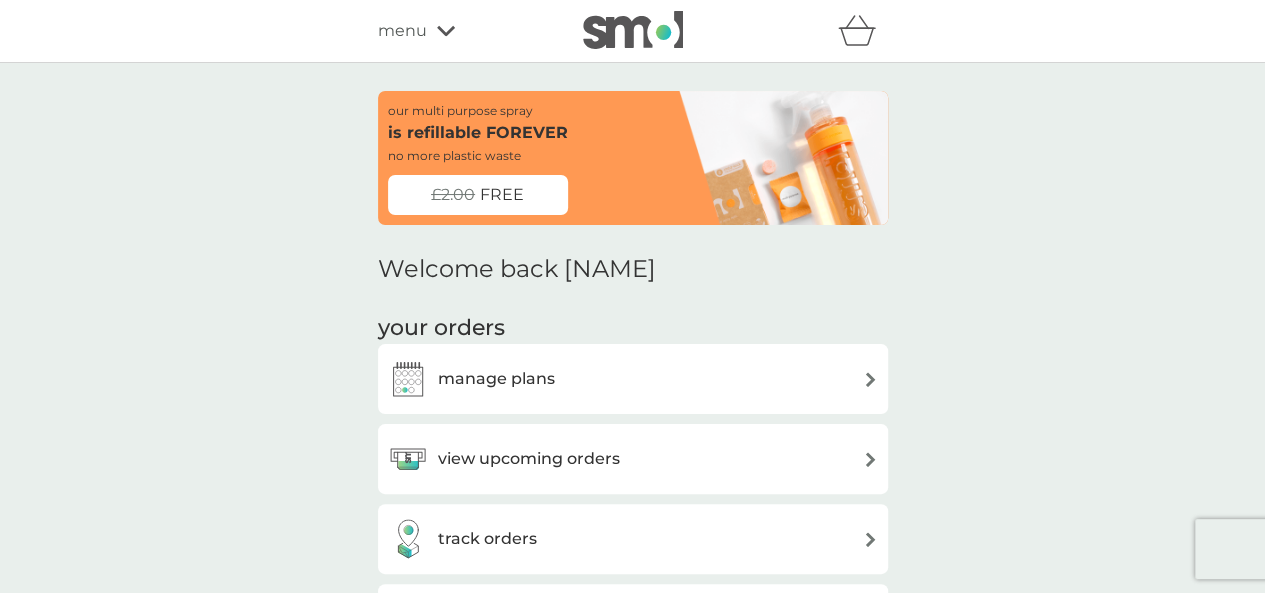 click on "manage plans" at bounding box center [496, 379] 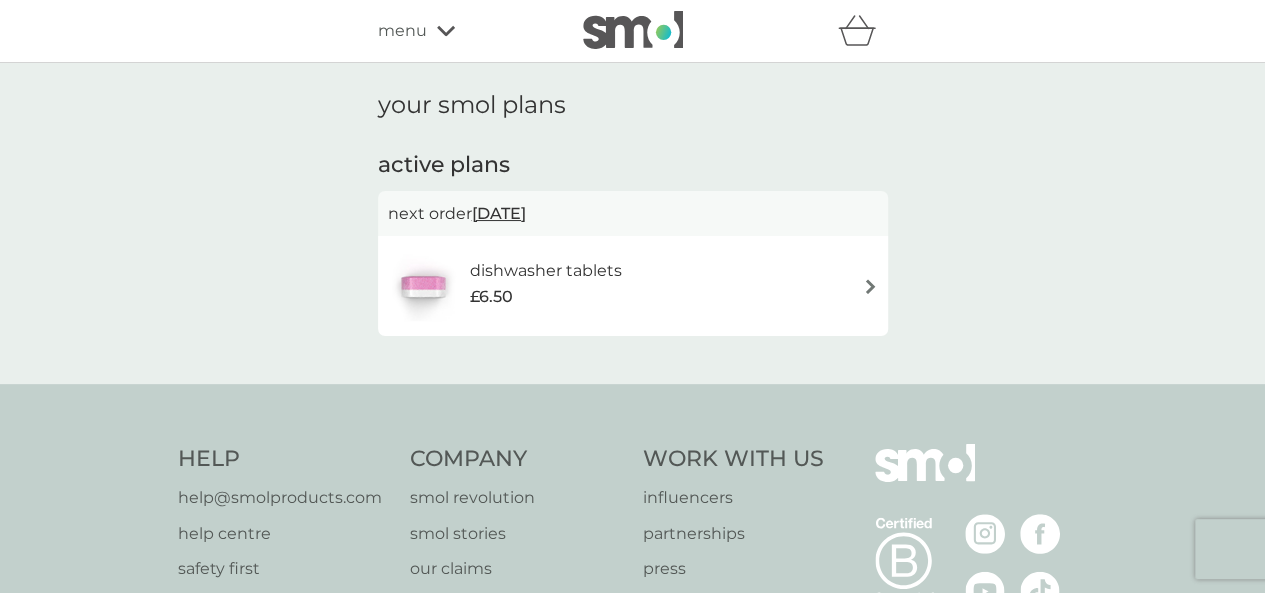 click on "8 Sep 2025" at bounding box center (499, 213) 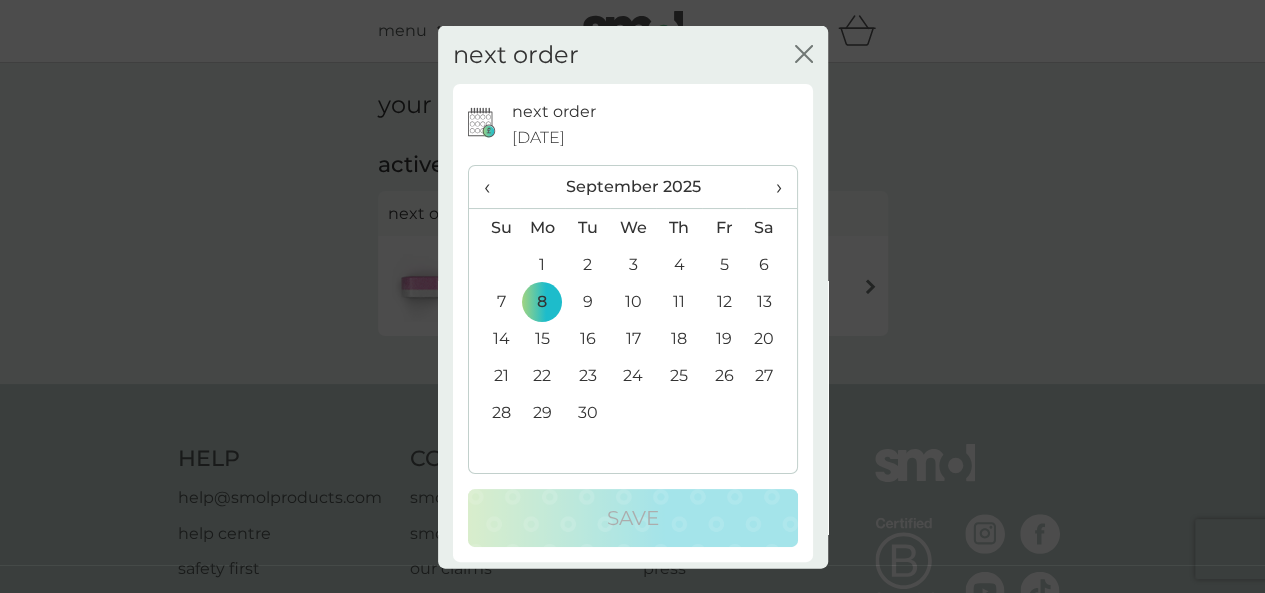 click on "close" 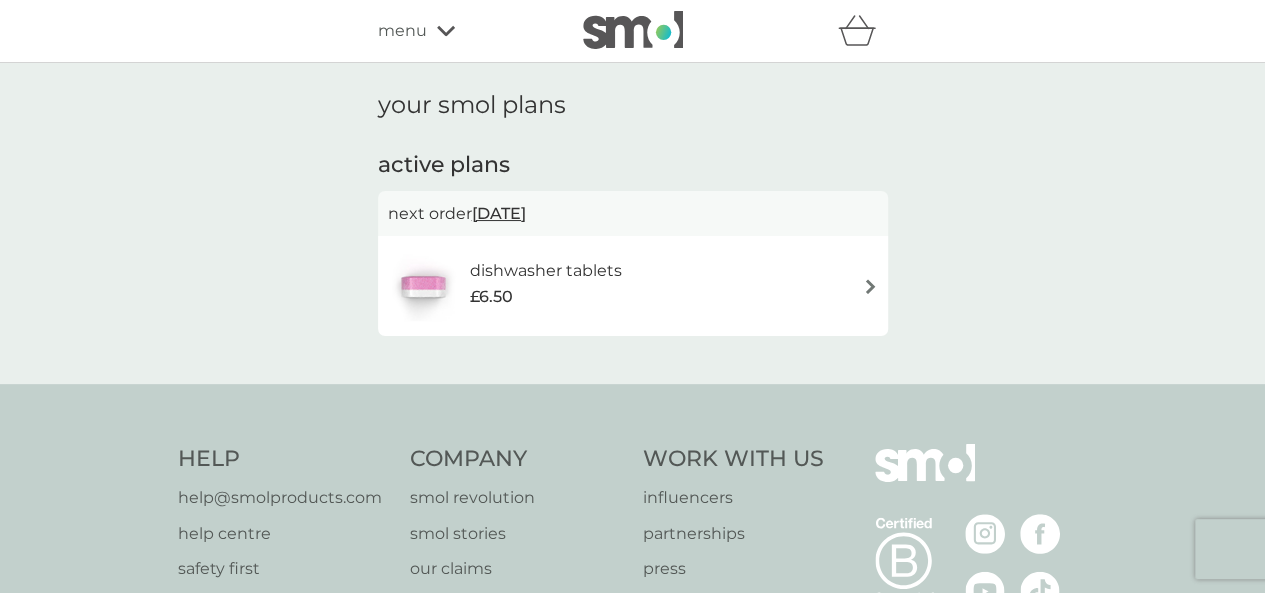 click on "menu" at bounding box center (402, 31) 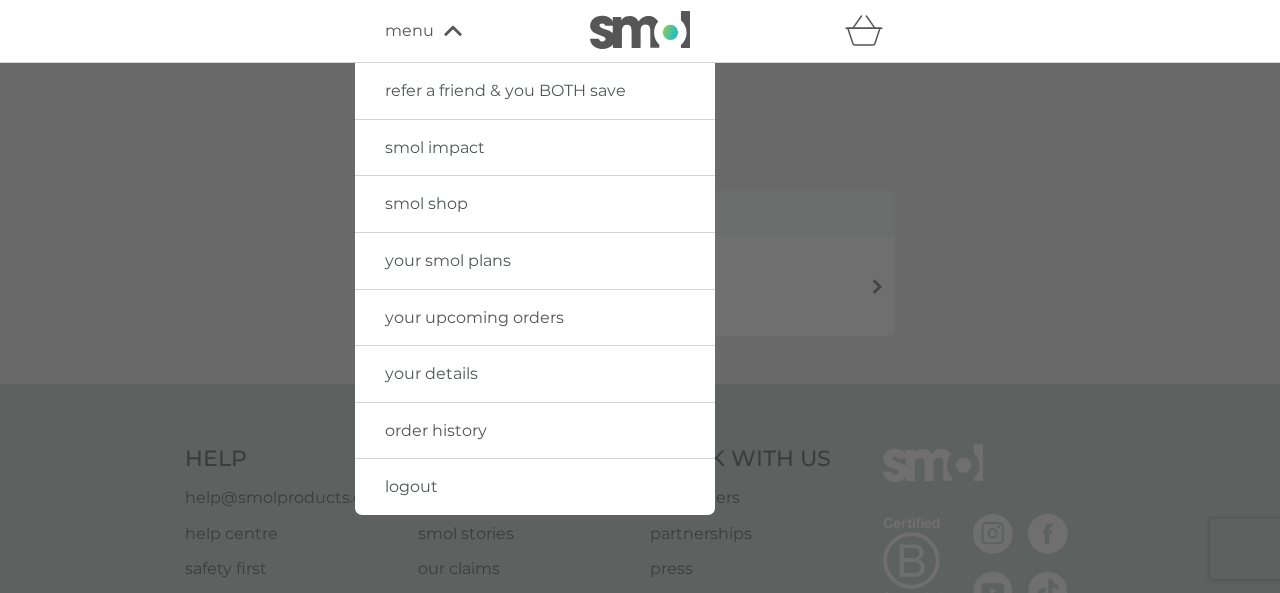 click on "your smol plans" at bounding box center (448, 260) 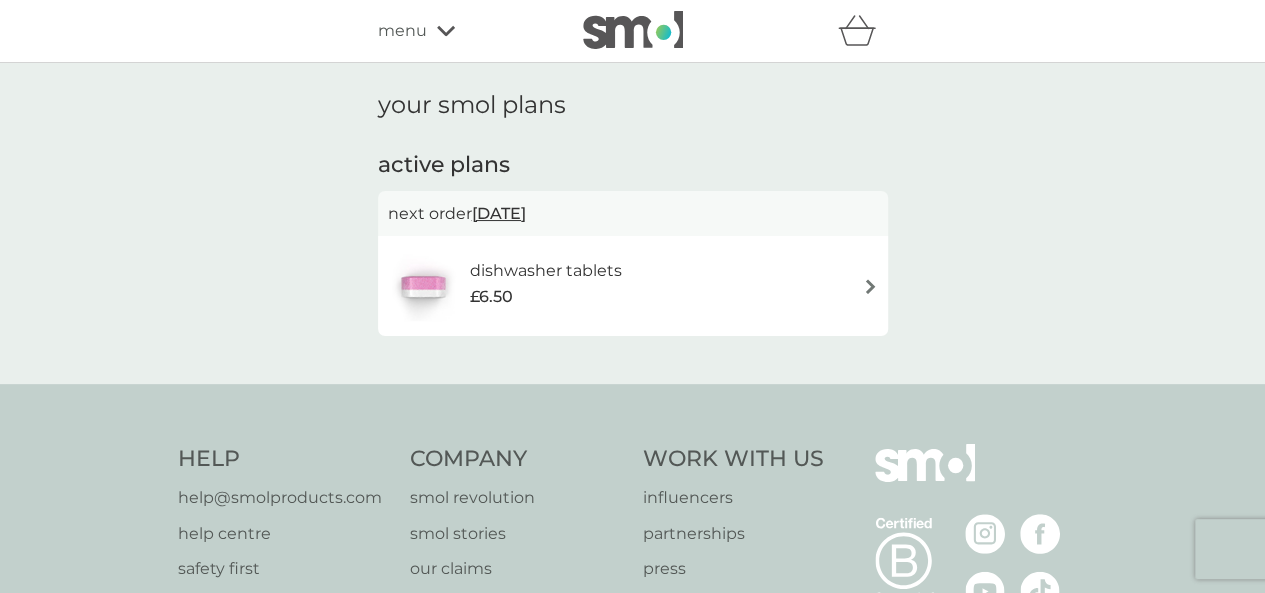 click 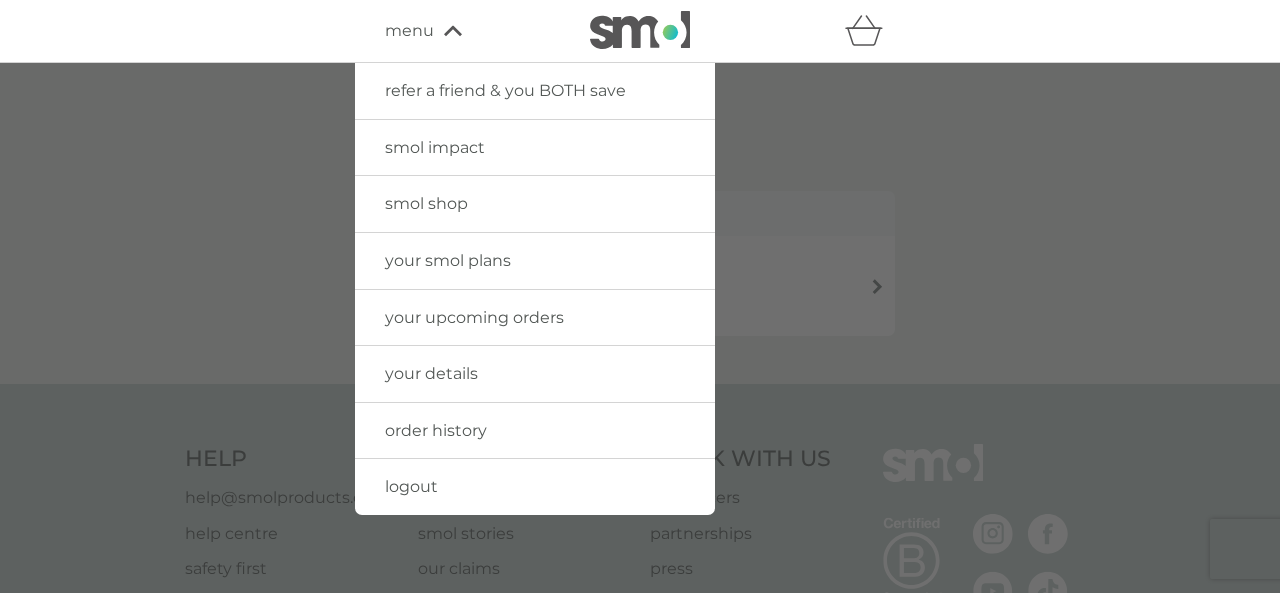 click on "your upcoming orders" at bounding box center [474, 317] 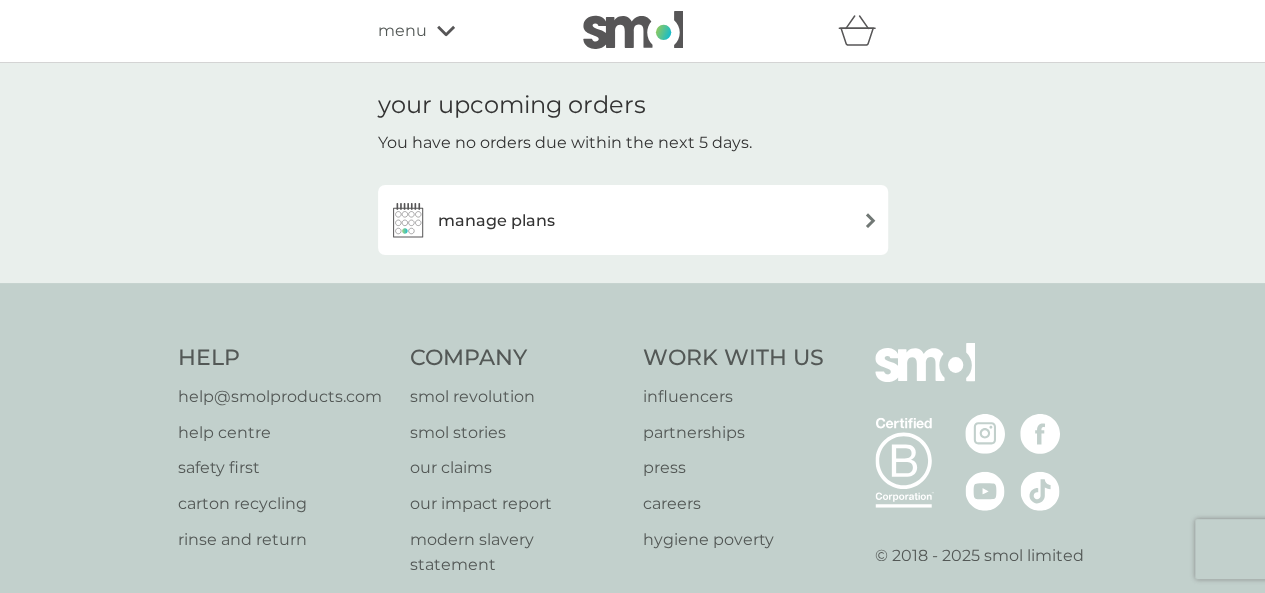 click on "manage plans" at bounding box center (496, 221) 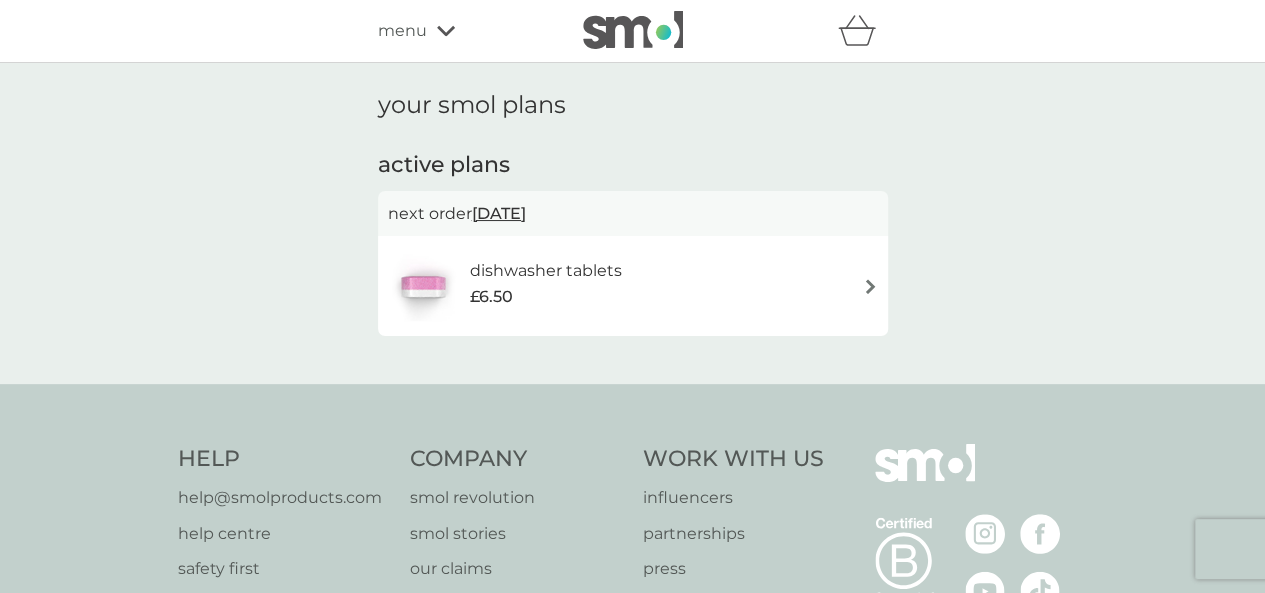 click on "dishwasher tablets" at bounding box center [545, 271] 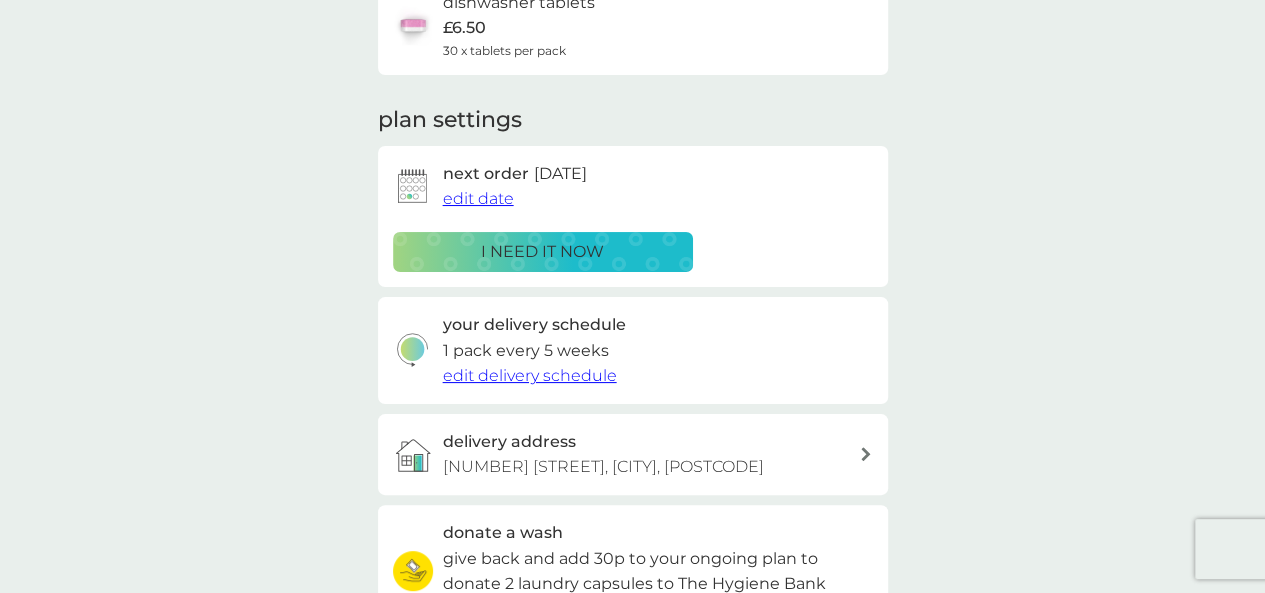 scroll, scrollTop: 218, scrollLeft: 0, axis: vertical 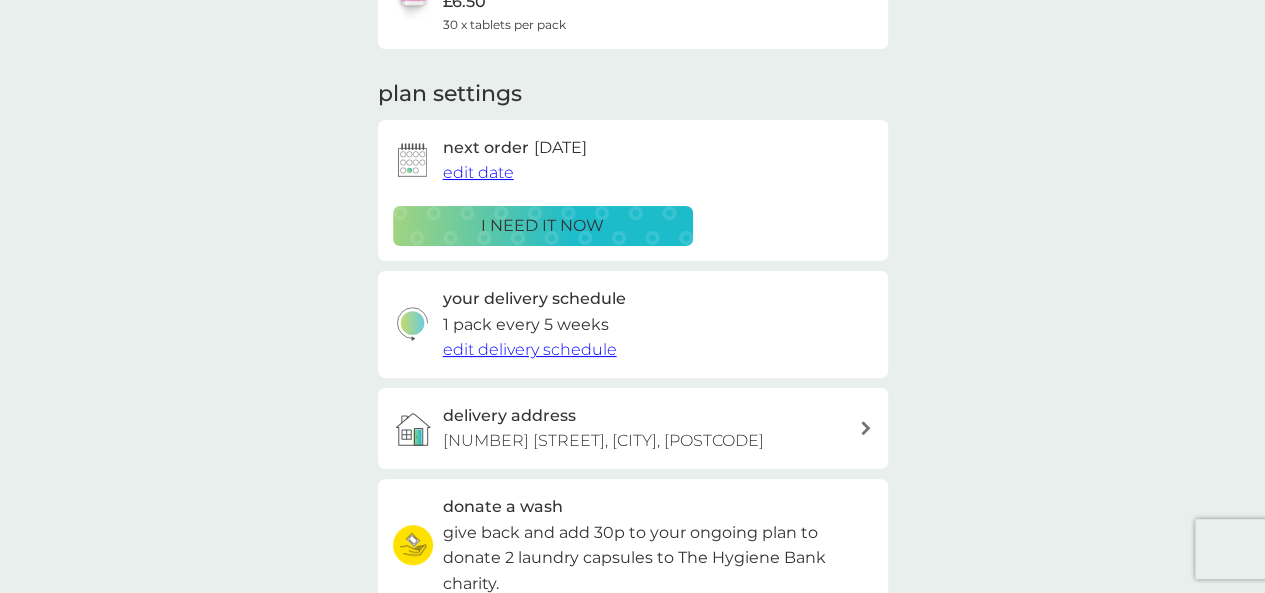 click on "edit delivery schedule" at bounding box center [530, 349] 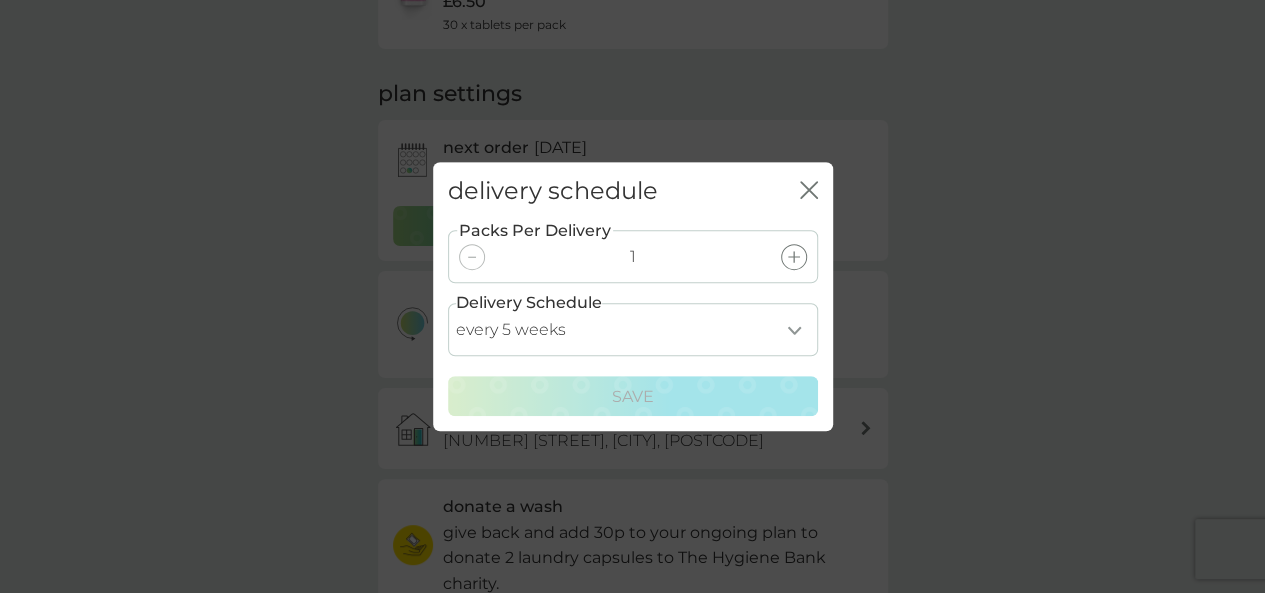 click on "every 1 week every 2 weeks every 3 weeks every 4 weeks every 5 weeks every 6 weeks every 7 weeks every 8 weeks every 9 weeks every 10 weeks every 11 weeks every 12 weeks every 13 weeks every 14 weeks every 15 weeks every 16 weeks every 17 weeks" at bounding box center (633, 329) 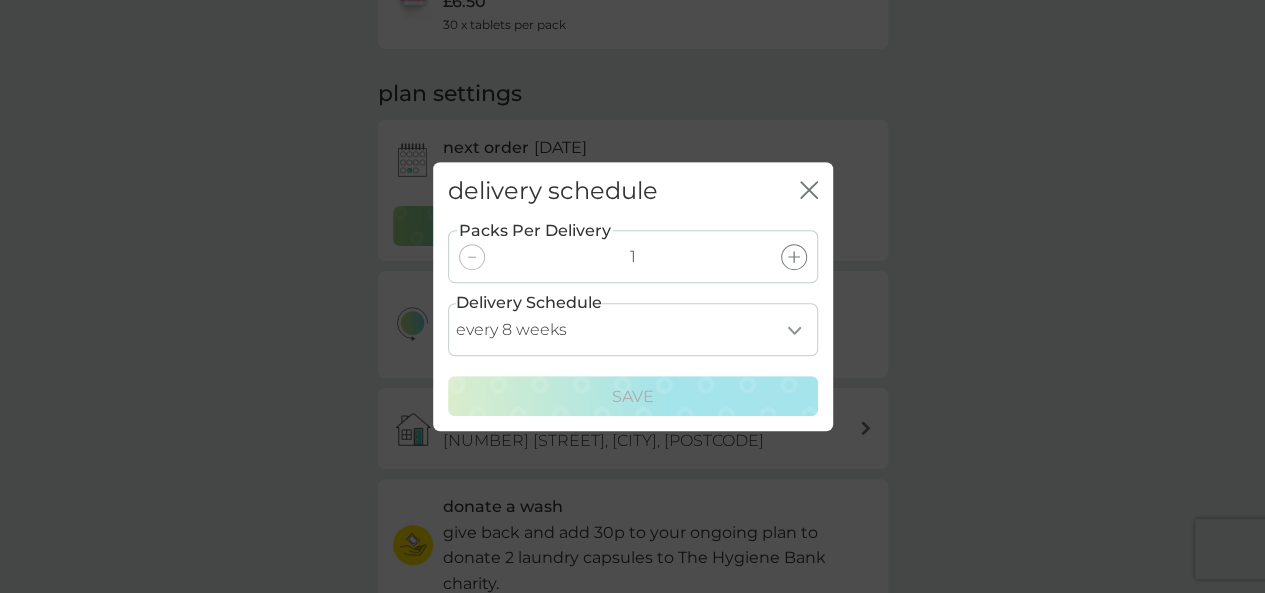 click on "every 1 week every 2 weeks every 3 weeks every 4 weeks every 5 weeks every 6 weeks every 7 weeks every 8 weeks every 9 weeks every 10 weeks every 11 weeks every 12 weeks every 13 weeks every 14 weeks every 15 weeks every 16 weeks every 17 weeks" at bounding box center (633, 329) 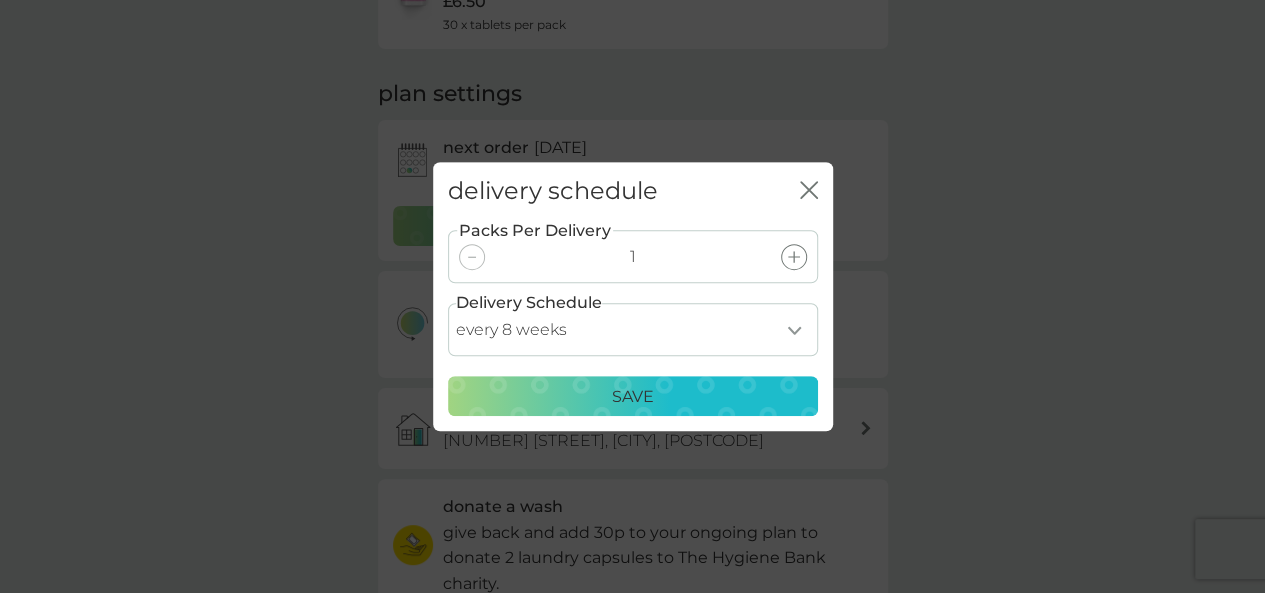 click on "Save" at bounding box center (633, 397) 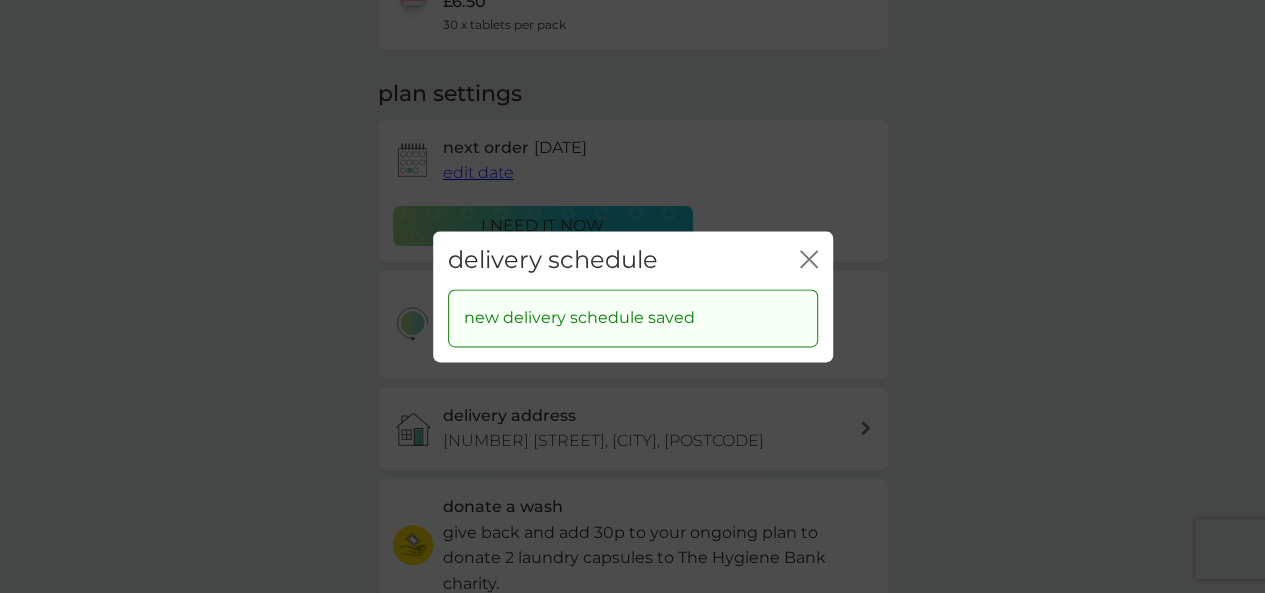 click on "close" 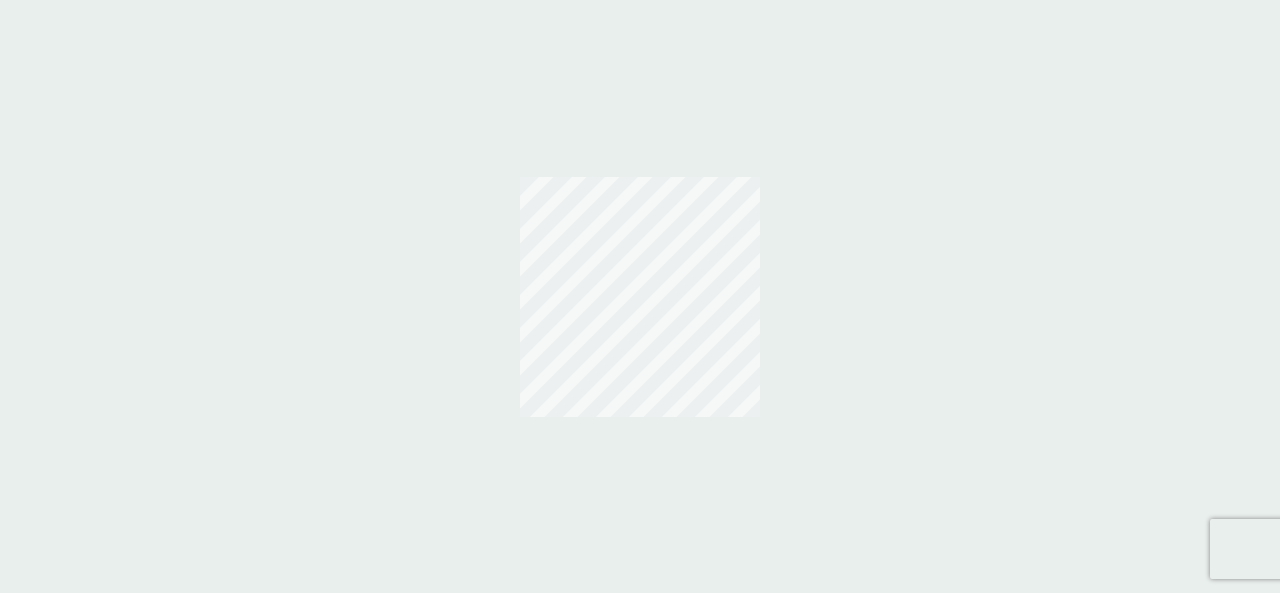 scroll, scrollTop: 0, scrollLeft: 0, axis: both 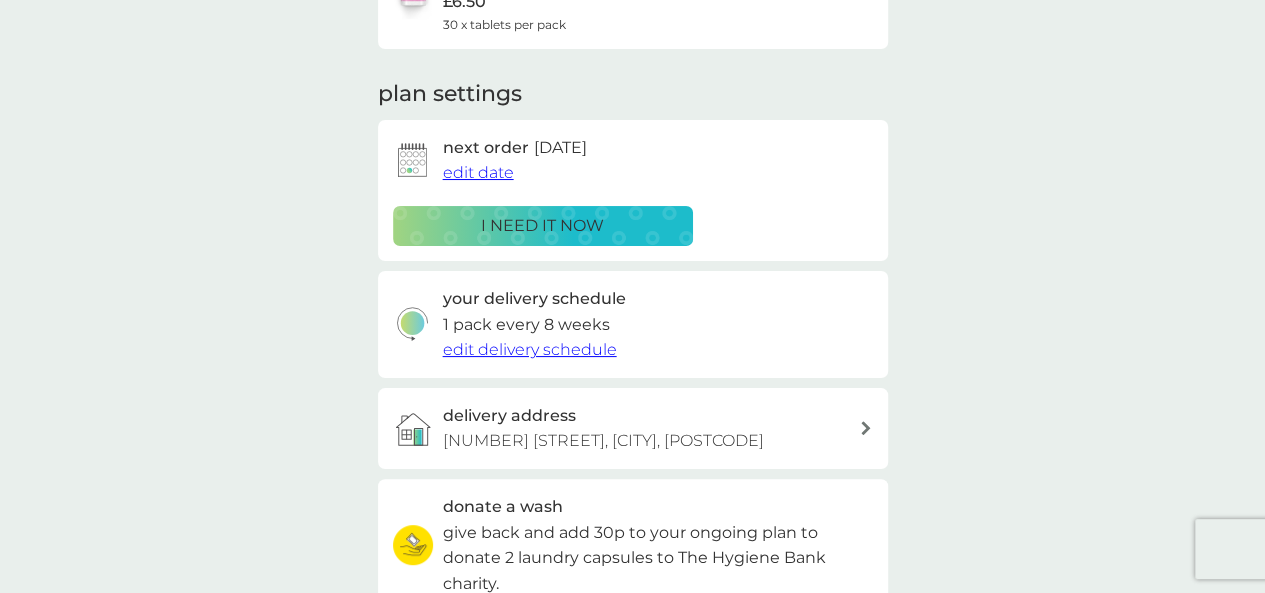 click on "edit date" at bounding box center [478, 172] 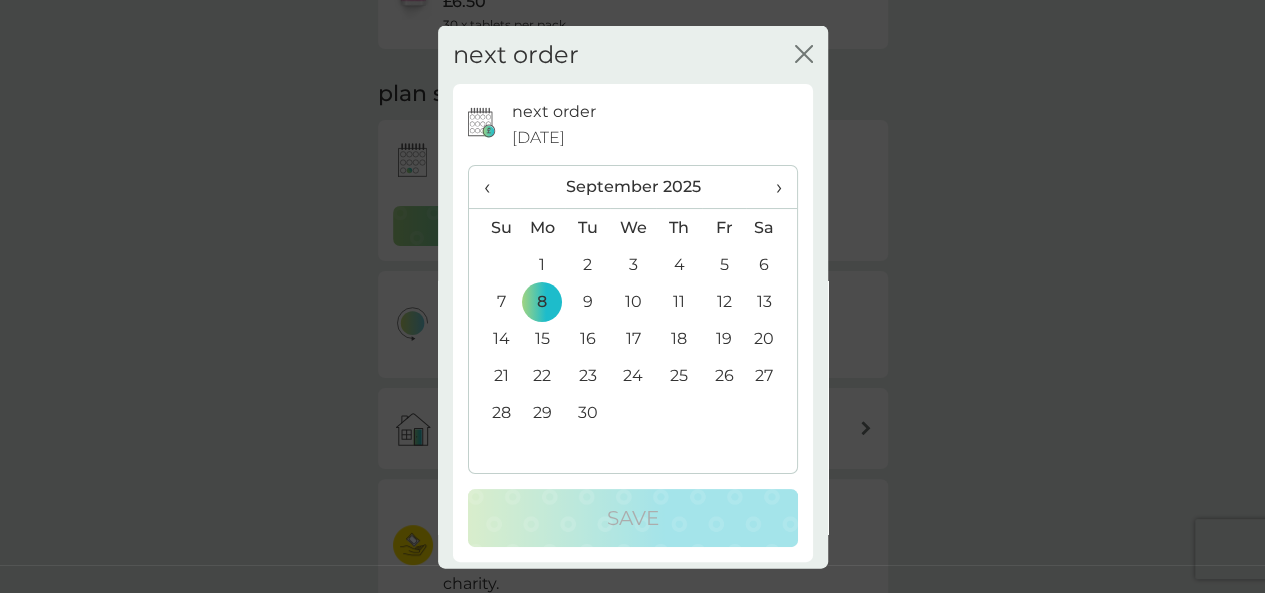 click on "29" at bounding box center [543, 412] 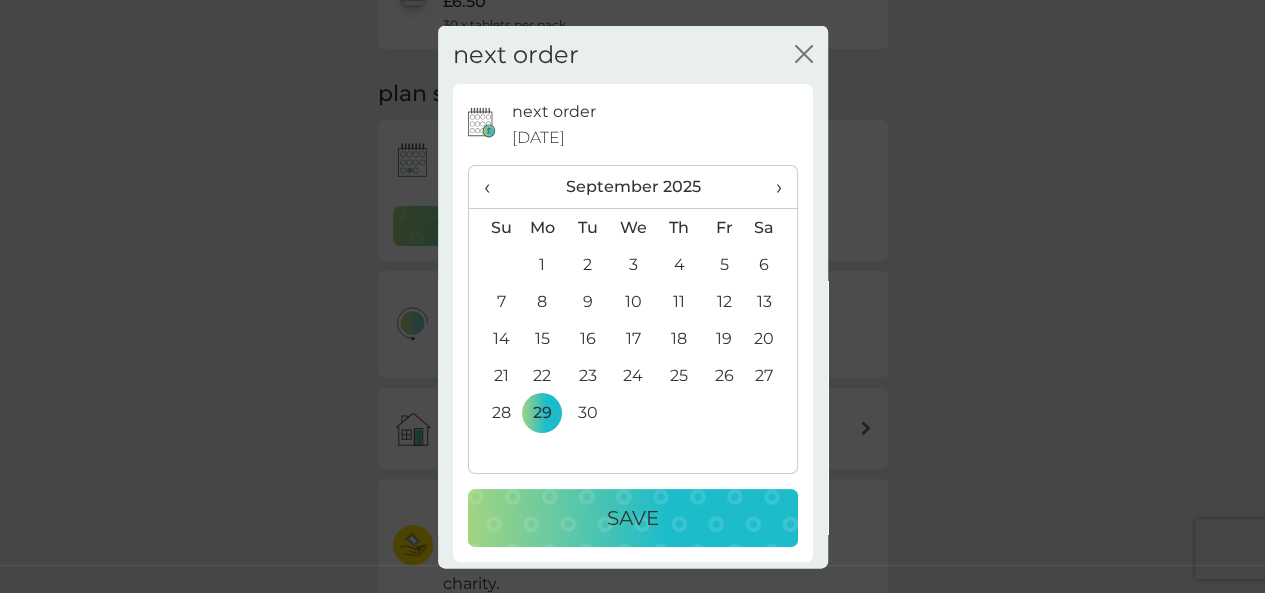 click on "Save" at bounding box center [633, 518] 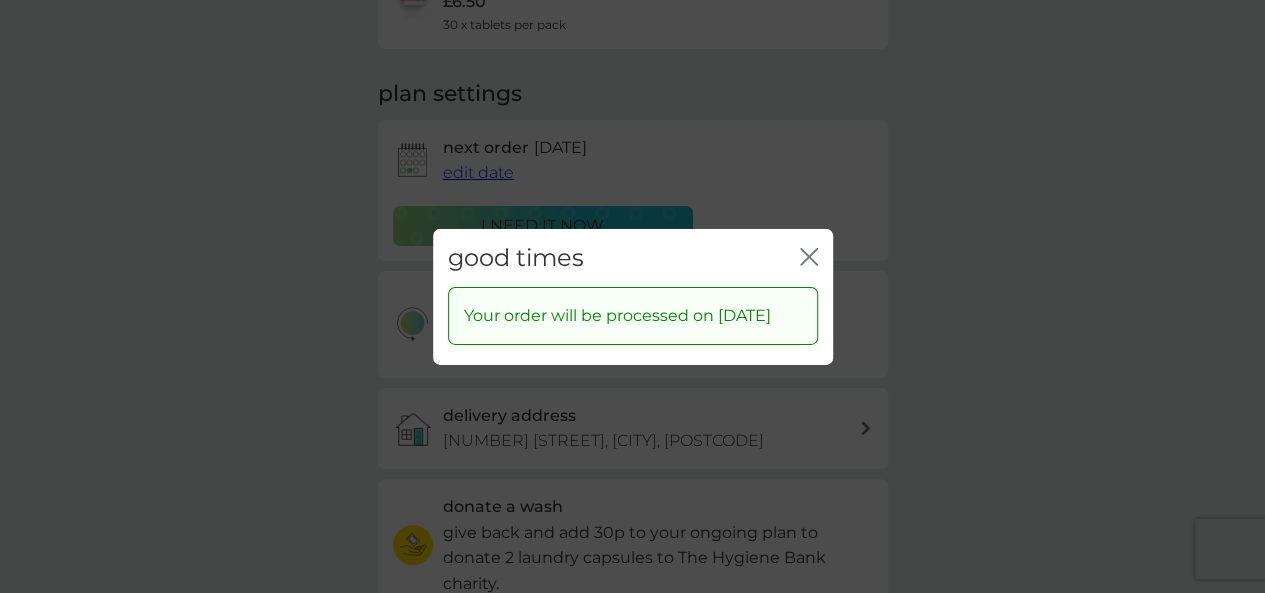 click on "close" 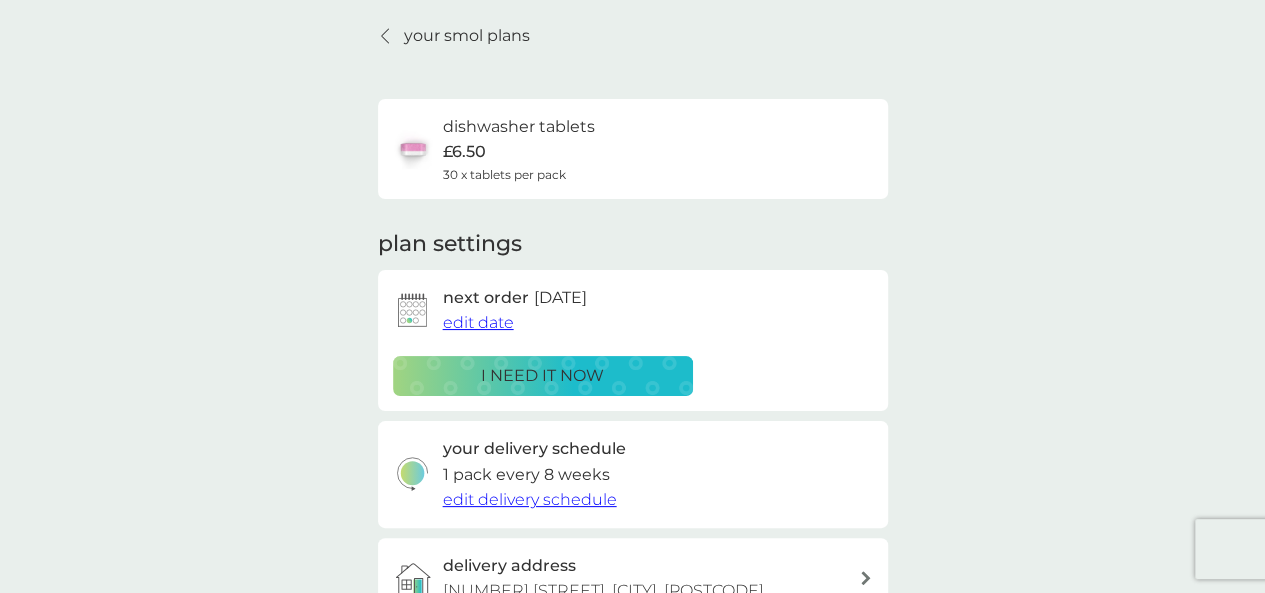 scroll, scrollTop: 0, scrollLeft: 0, axis: both 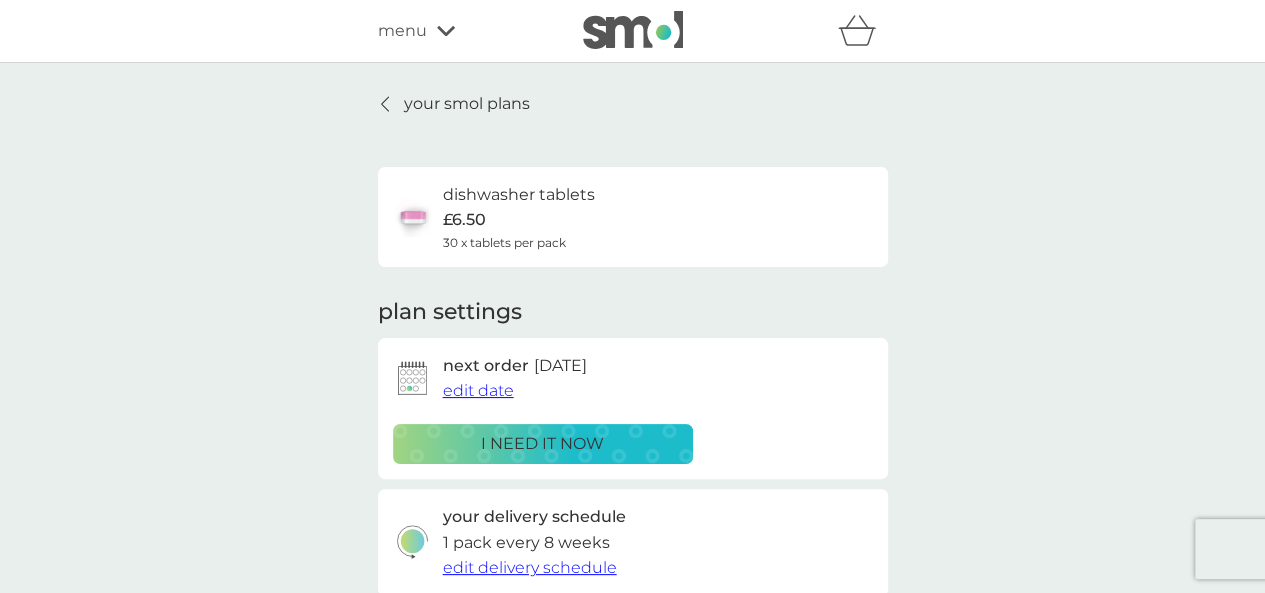 click on "your smol plans" at bounding box center [467, 104] 